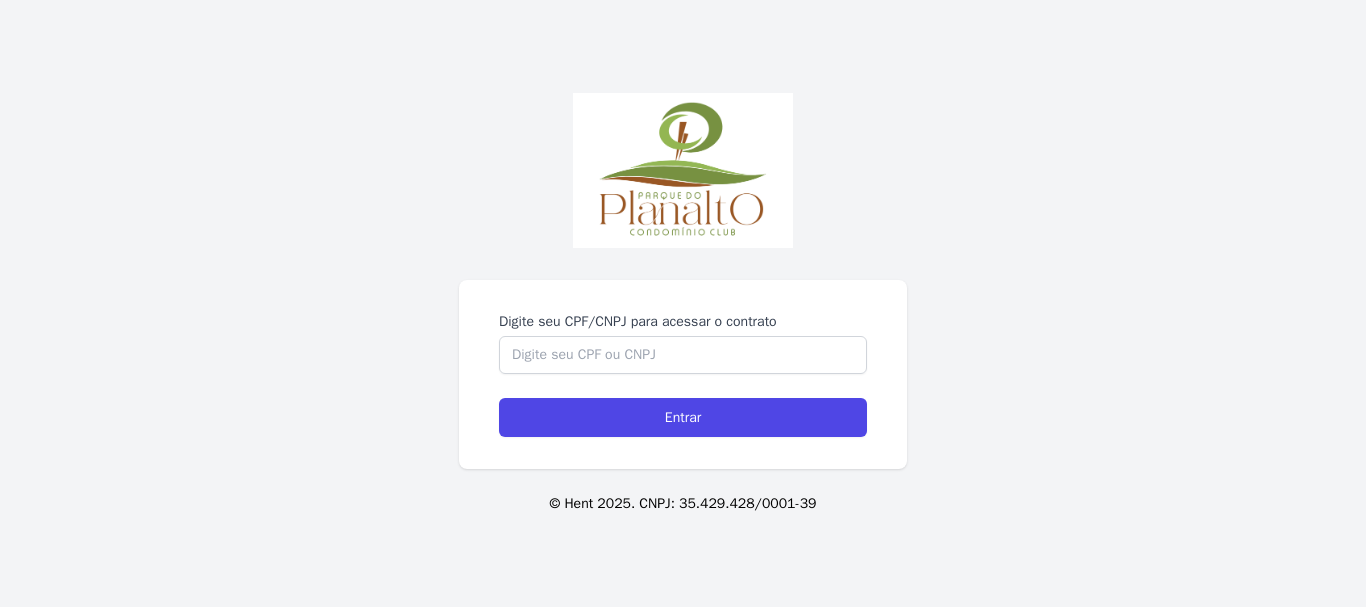 scroll, scrollTop: 0, scrollLeft: 0, axis: both 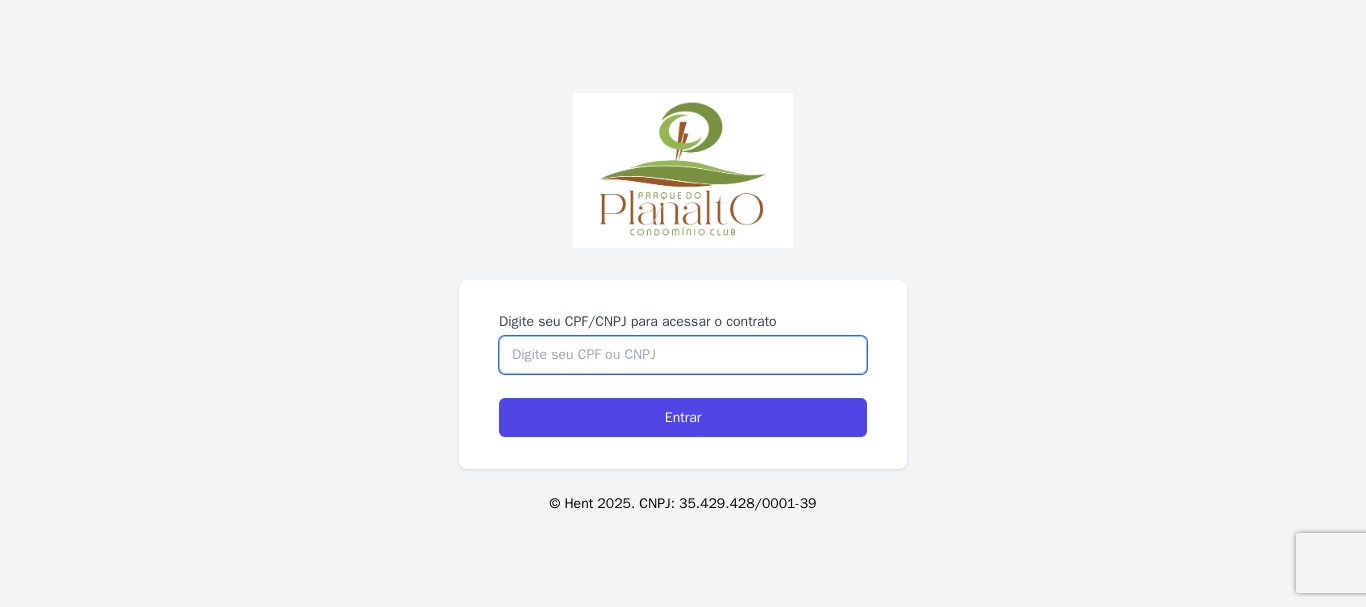 click on "Digite seu CPF/CNPJ para acessar o contrato" at bounding box center (683, 355) 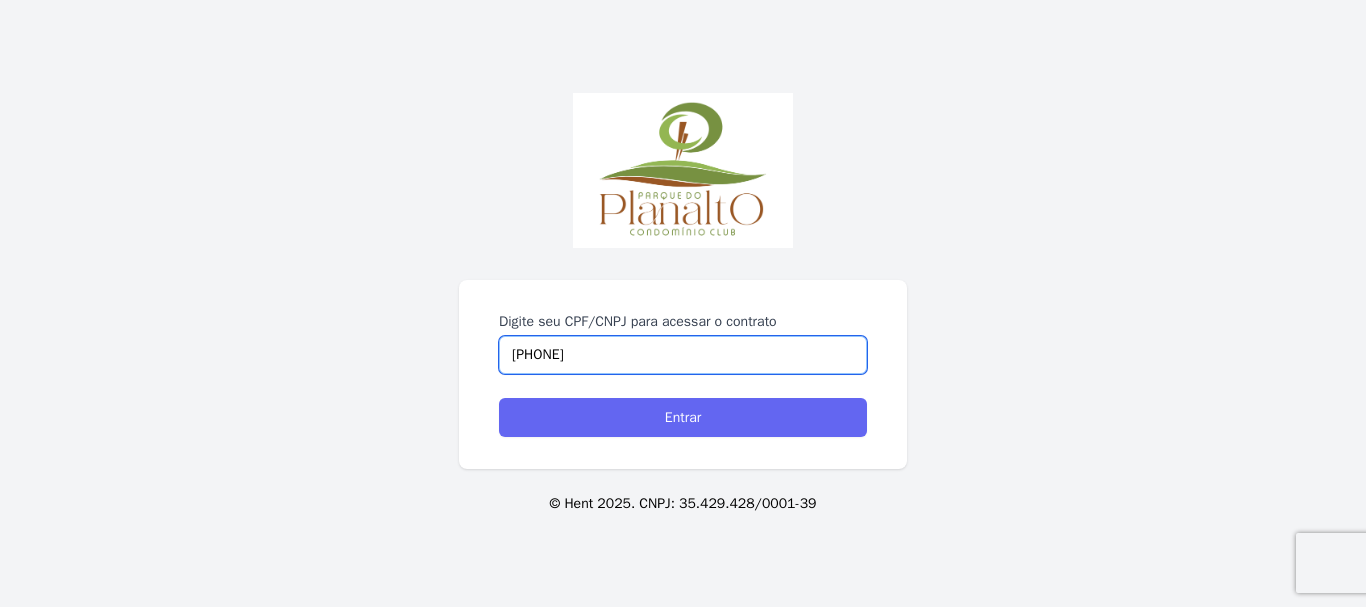 type on "09728262469" 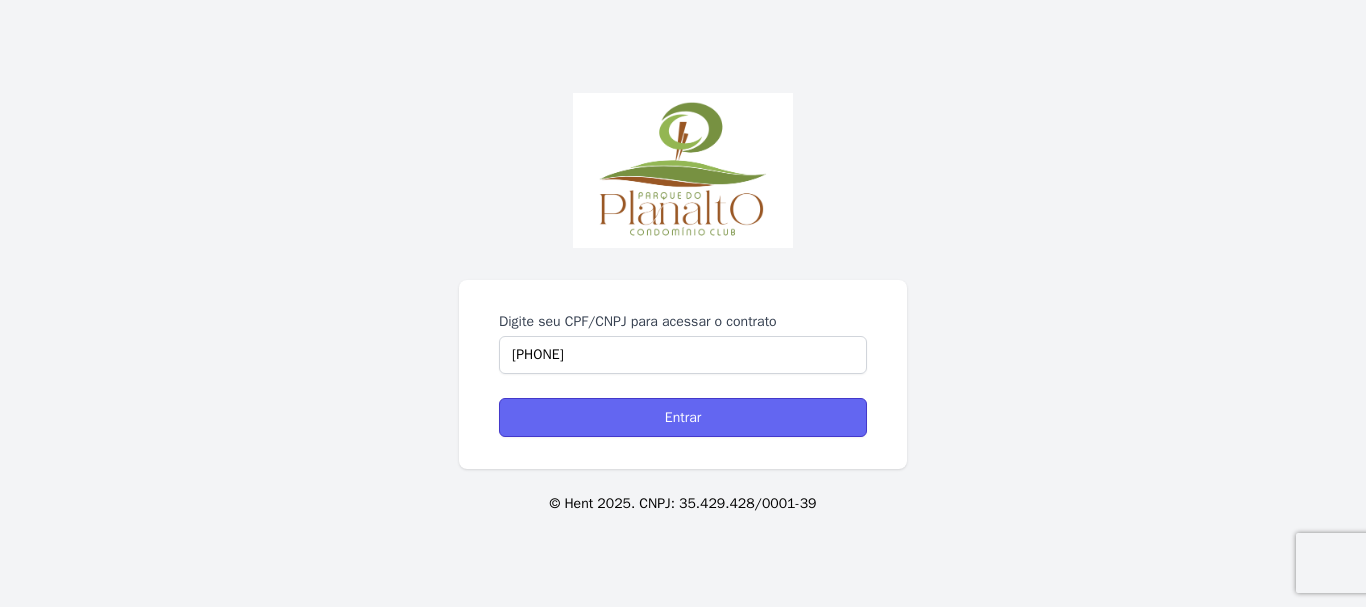 click on "Entrar" at bounding box center [683, 417] 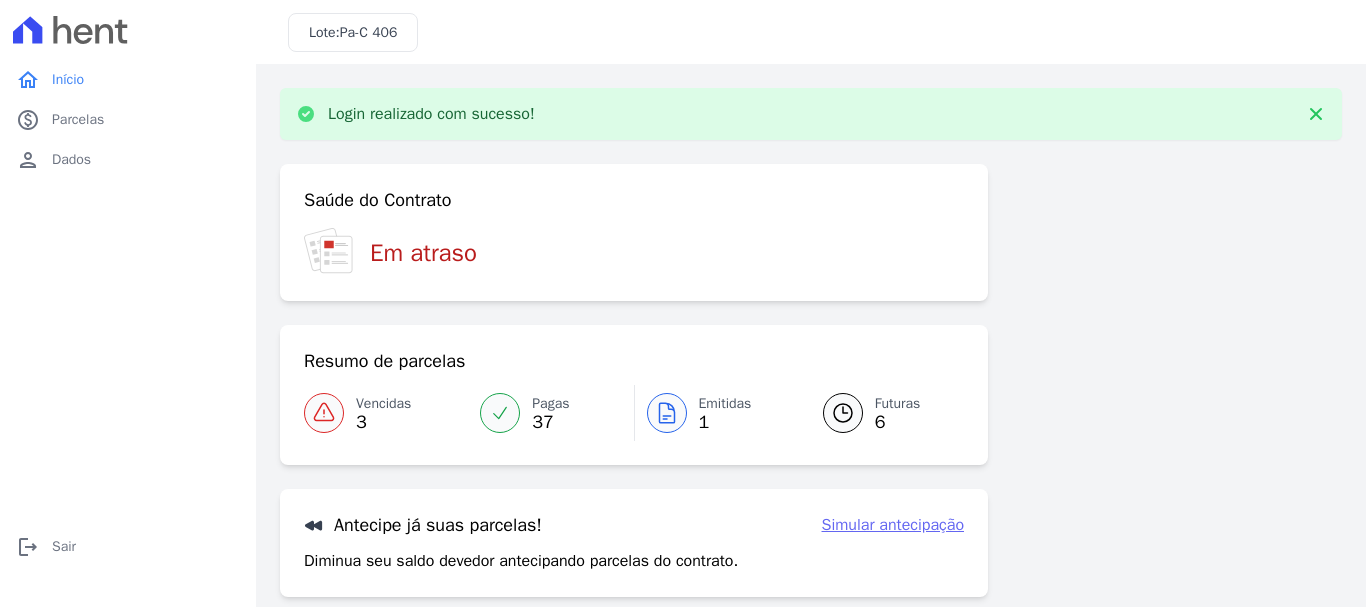 scroll, scrollTop: 0, scrollLeft: 0, axis: both 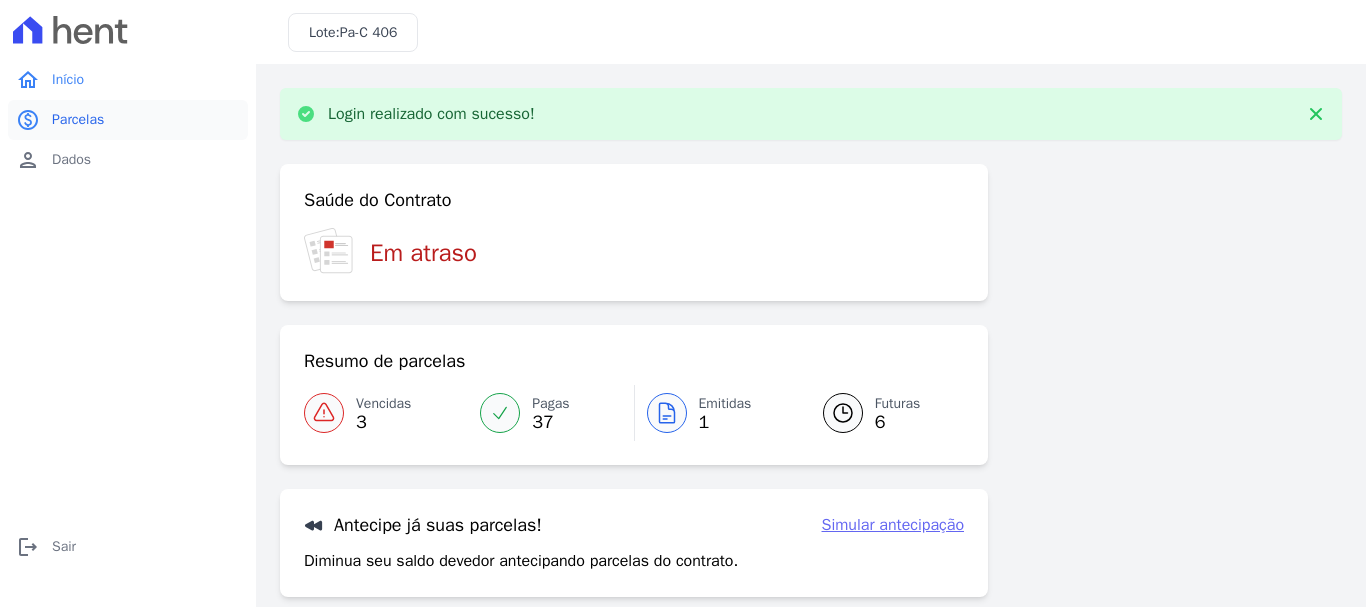 click on "paid Parcelas" at bounding box center [128, 120] 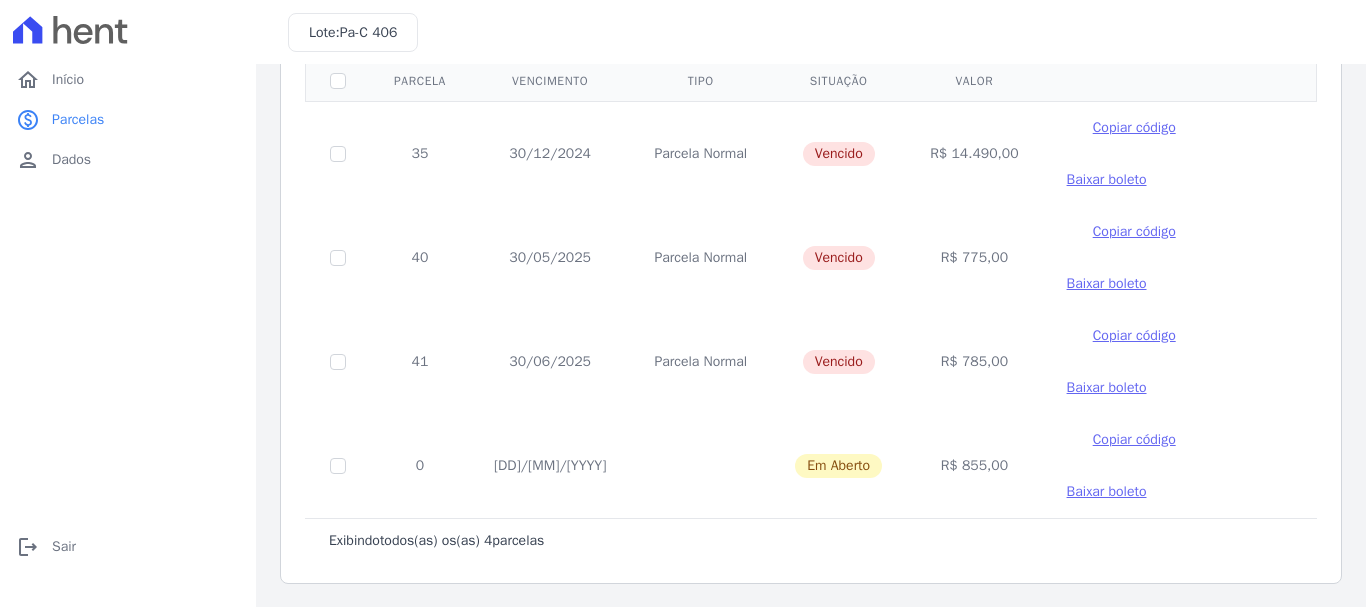 scroll, scrollTop: 172, scrollLeft: 0, axis: vertical 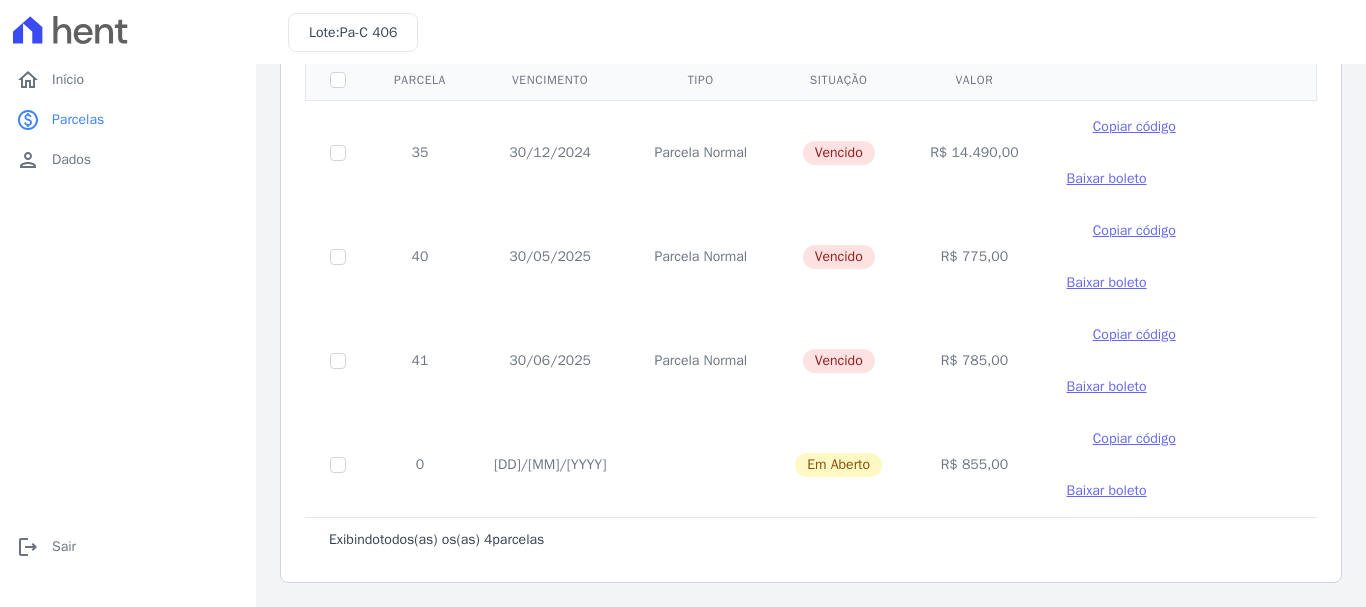 click on "Baixar boleto" at bounding box center [1107, 283] 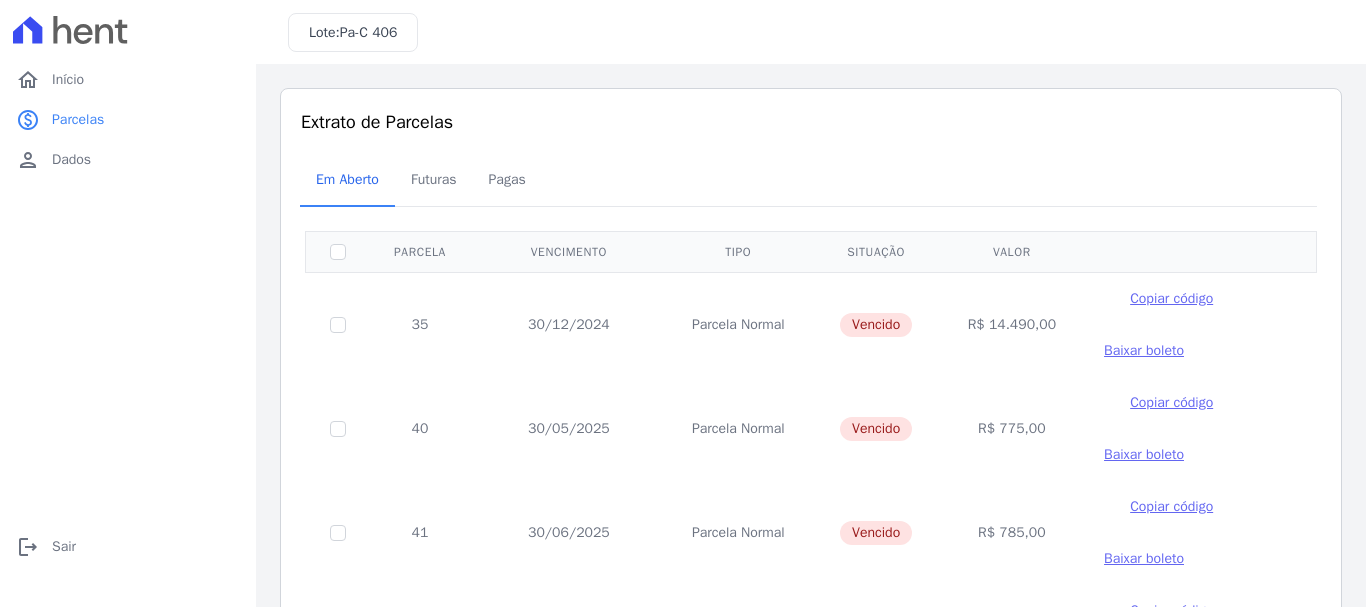scroll, scrollTop: 0, scrollLeft: 0, axis: both 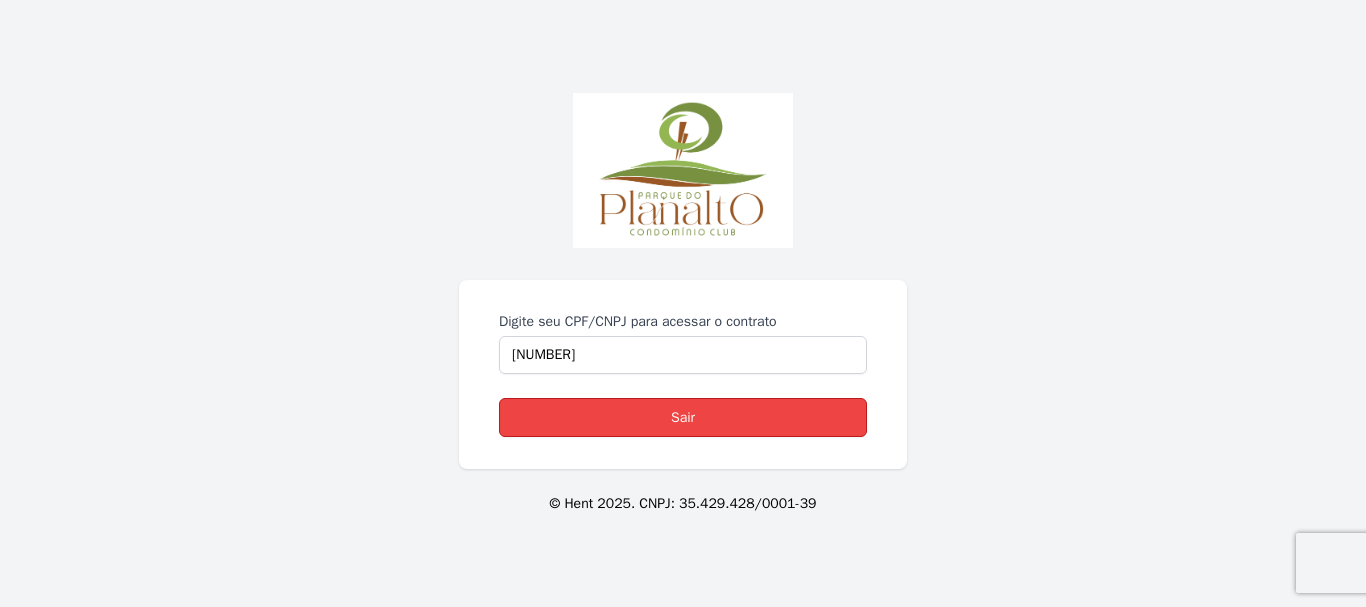 click on "Sair" at bounding box center (683, 417) 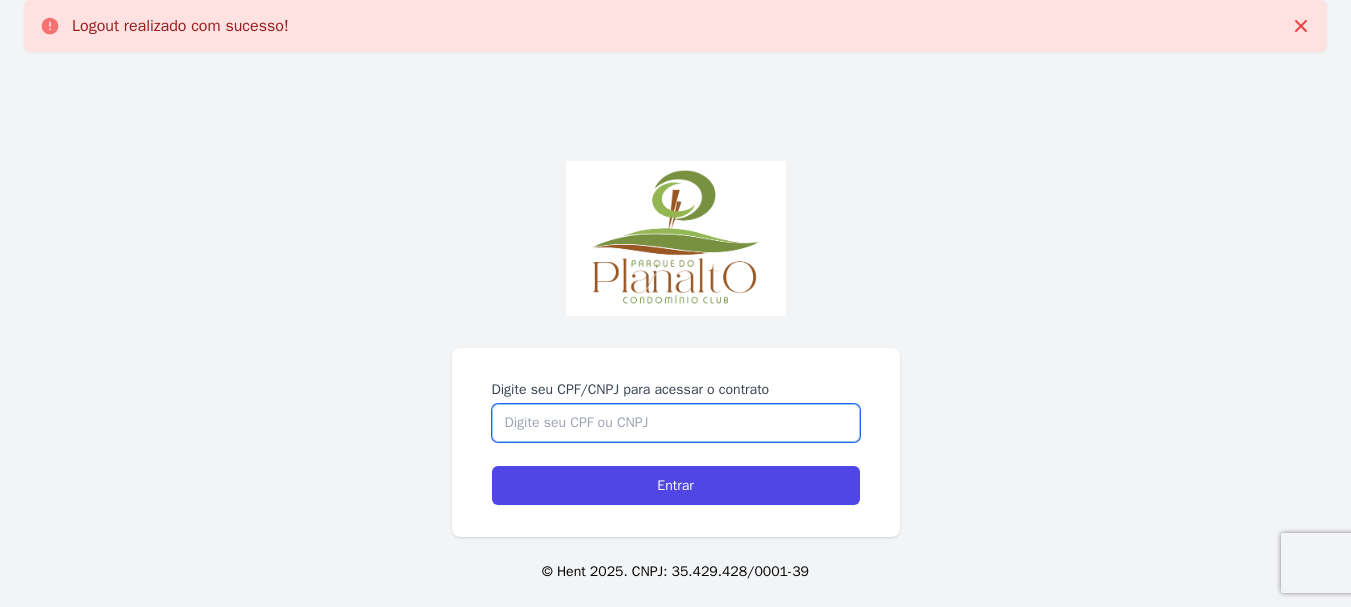 click on "Digite seu CPF/CNPJ para acessar o contrato" at bounding box center [676, 423] 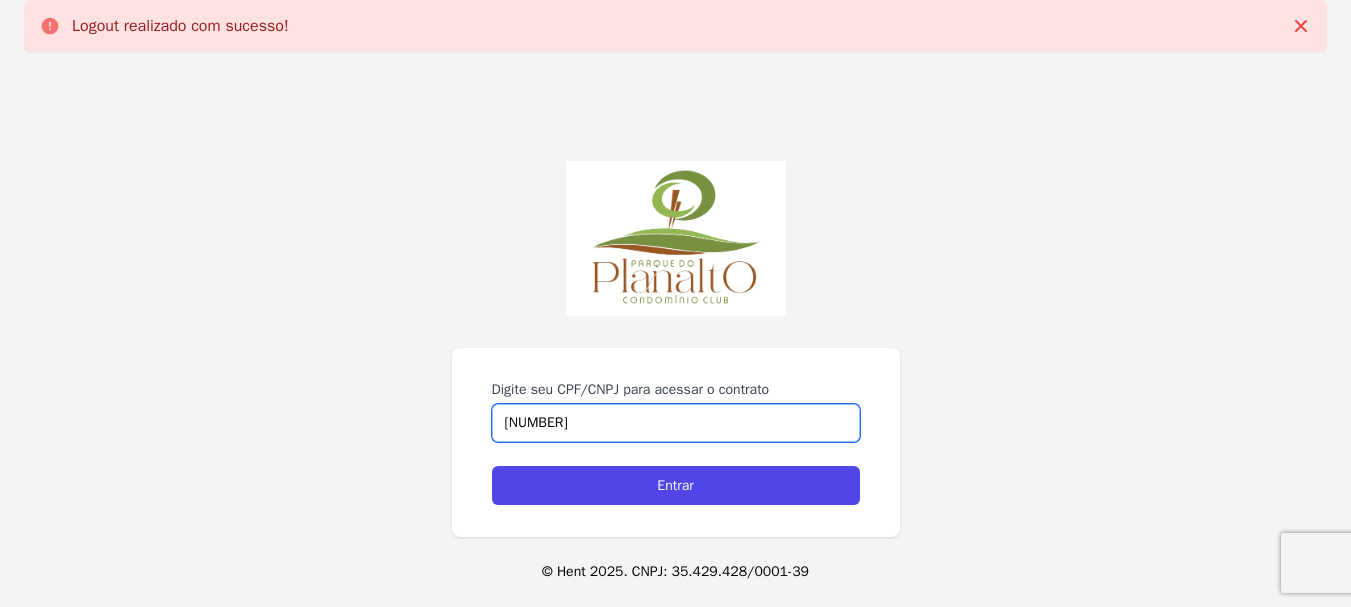 type on "[NUMBER]" 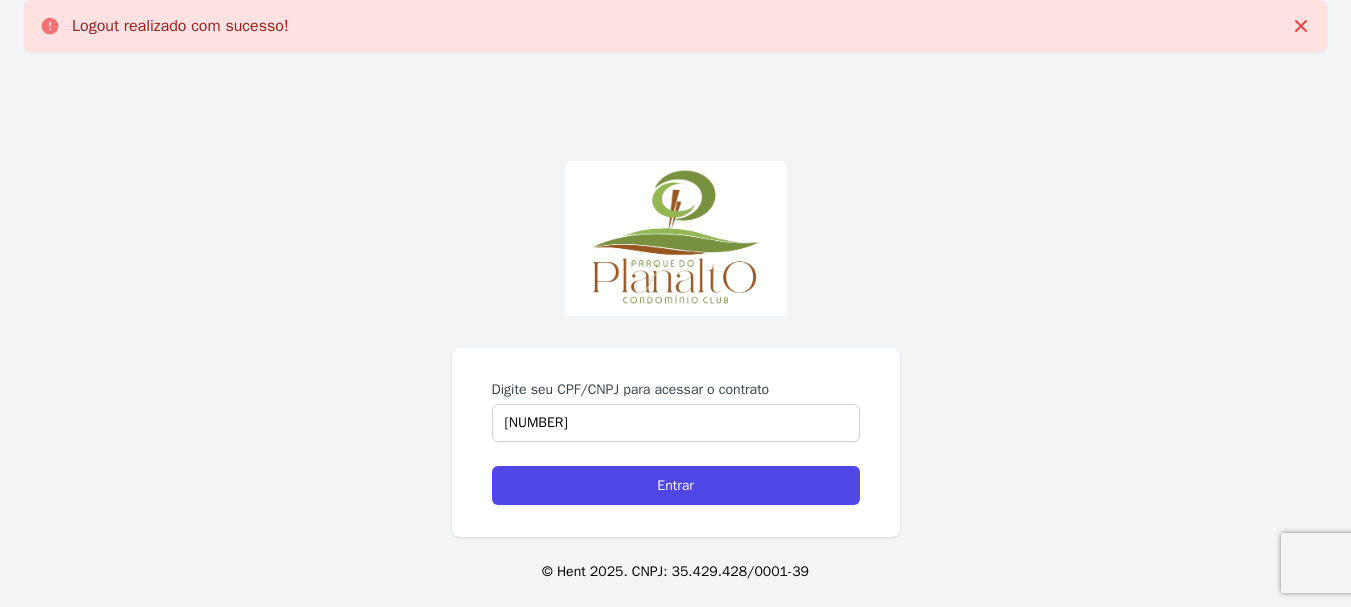 click on "Digite seu CPF/CNPJ para acessar o contrato
[NUMBER]
Entrar" at bounding box center [676, 442] 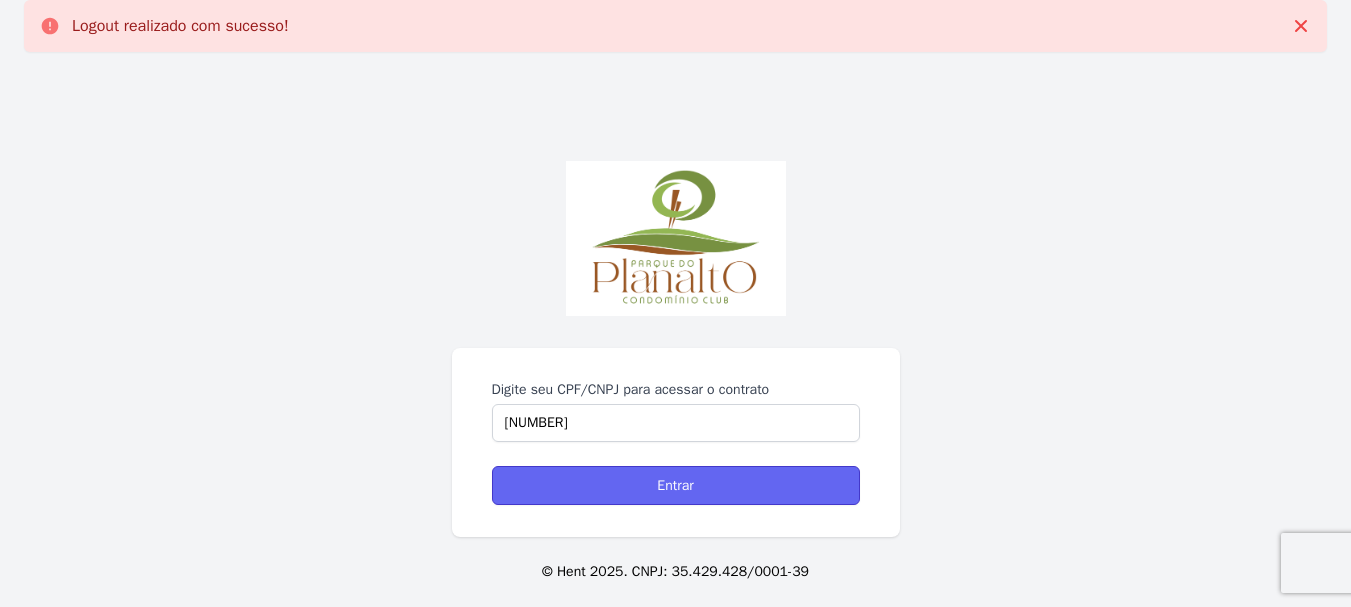 click on "Entrar" at bounding box center [676, 485] 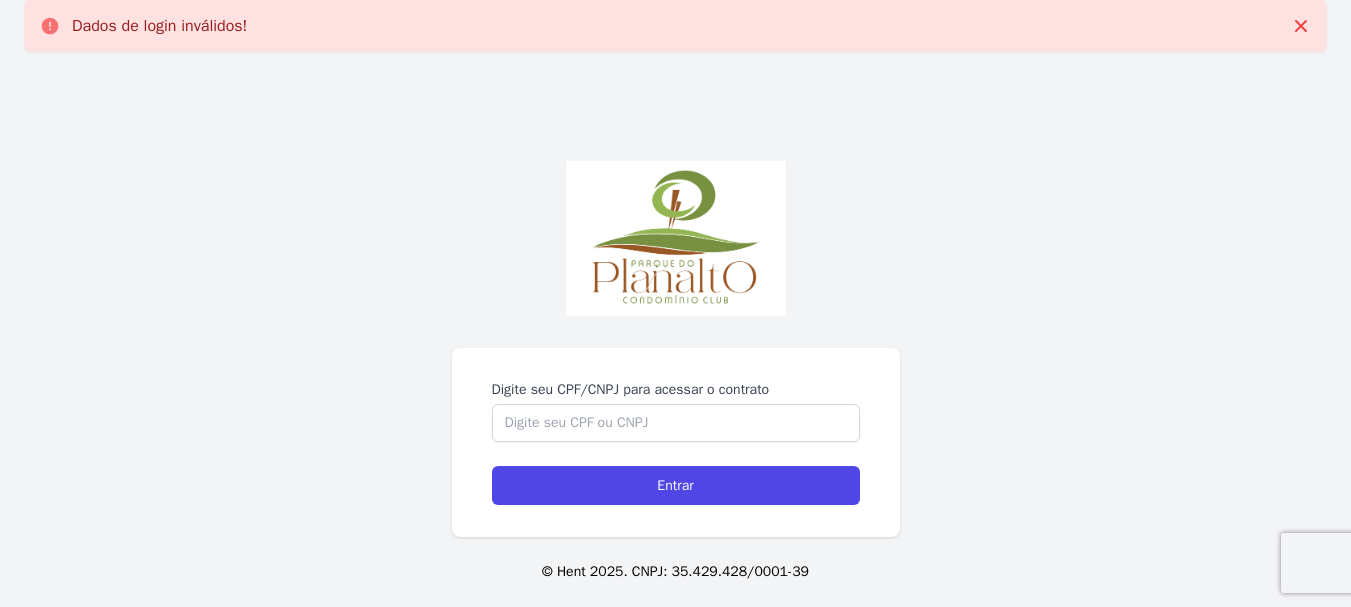 scroll, scrollTop: 0, scrollLeft: 0, axis: both 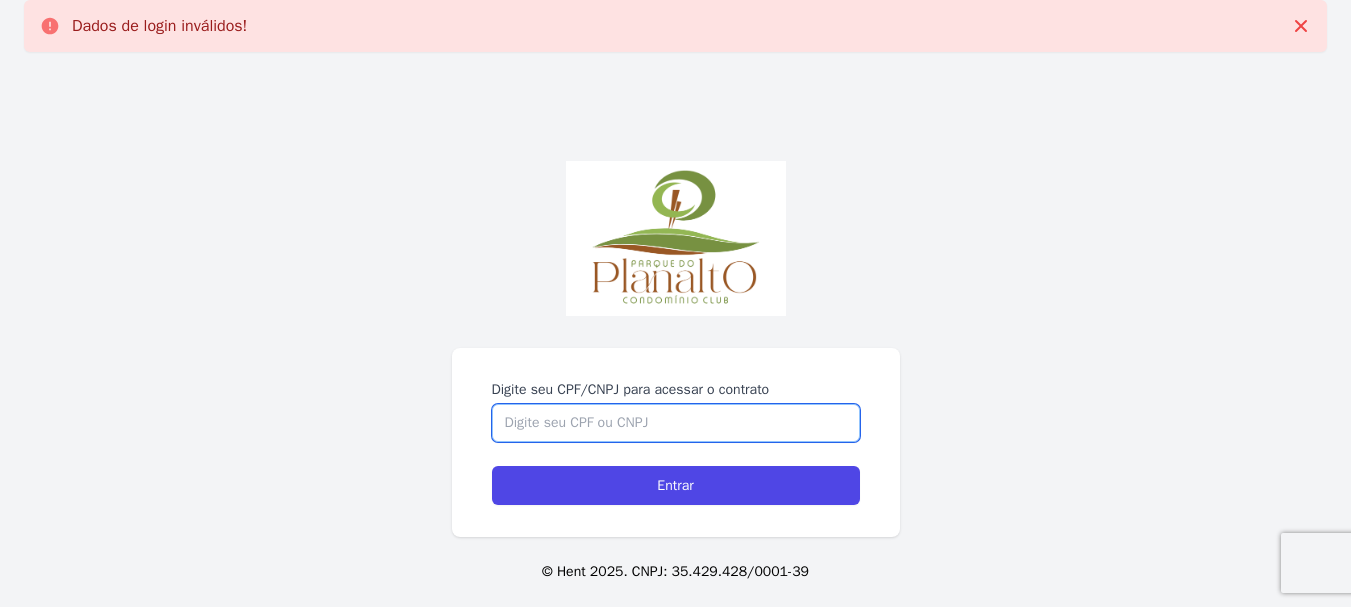 click on "Digite seu CPF/CNPJ para acessar o contrato" at bounding box center [676, 423] 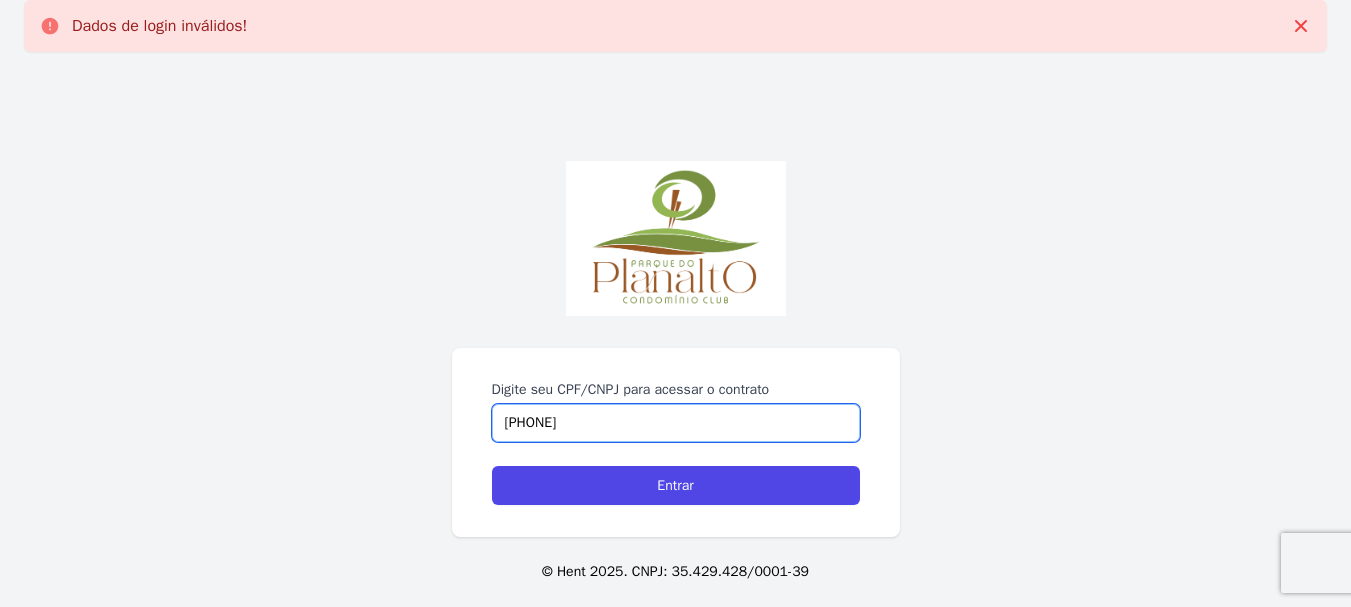 type on "[NUMBER]" 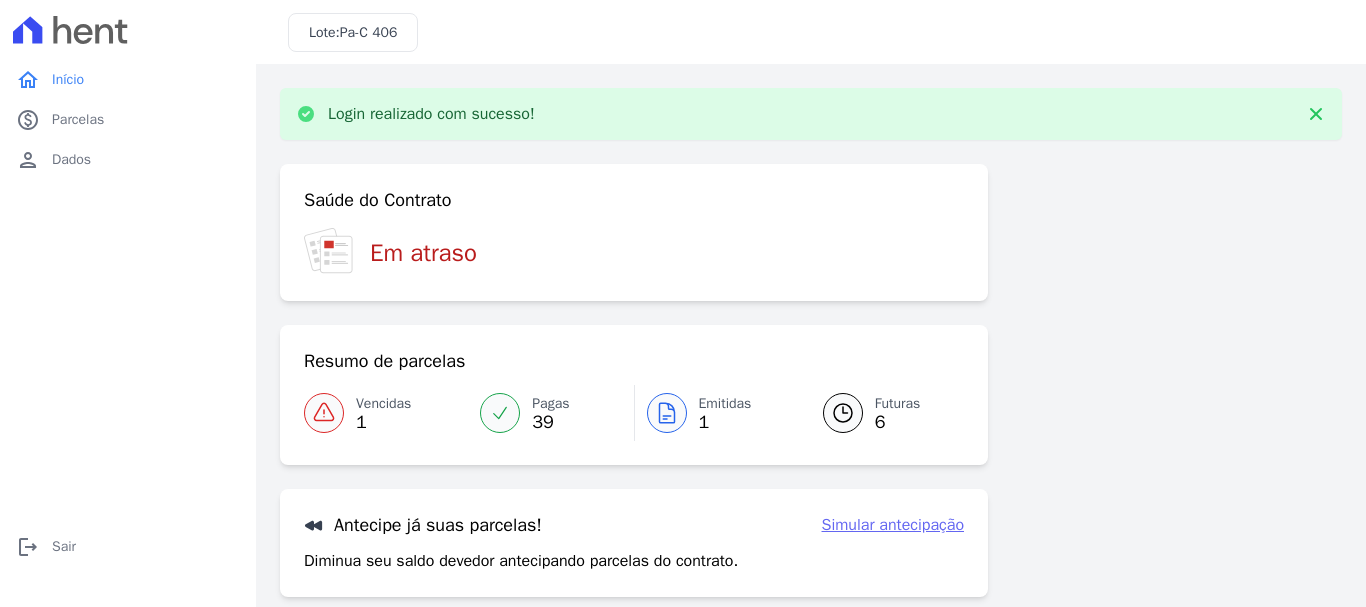 scroll, scrollTop: 0, scrollLeft: 0, axis: both 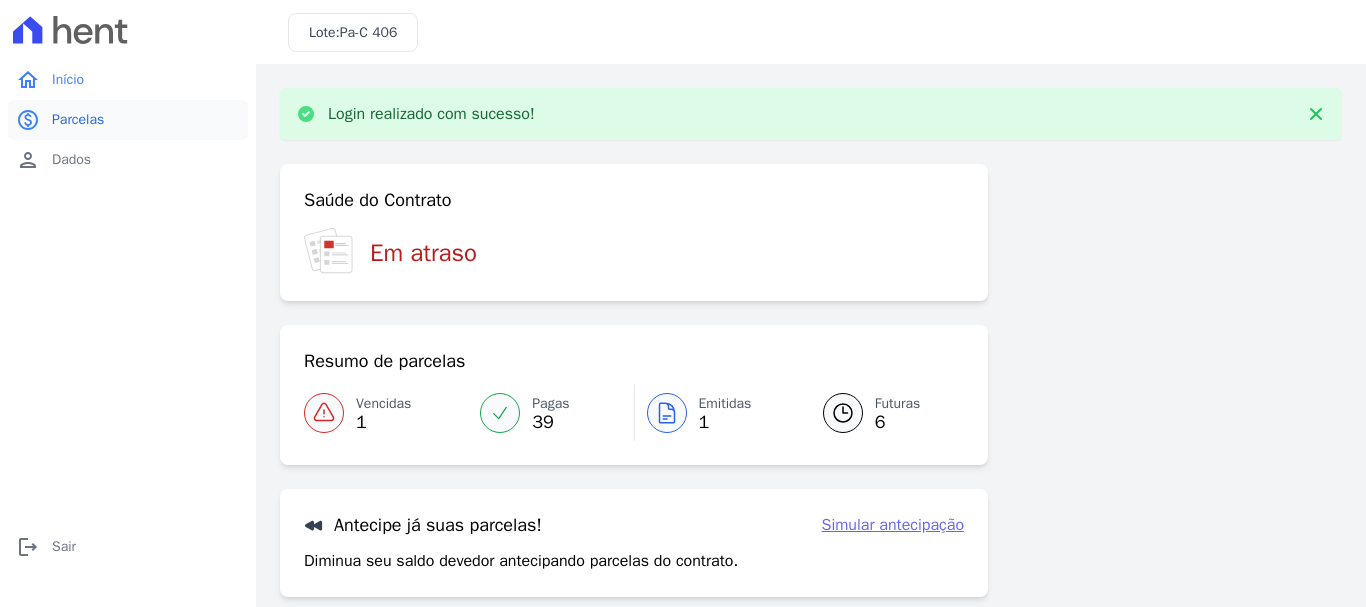 click on "paid Parcelas" at bounding box center (128, 120) 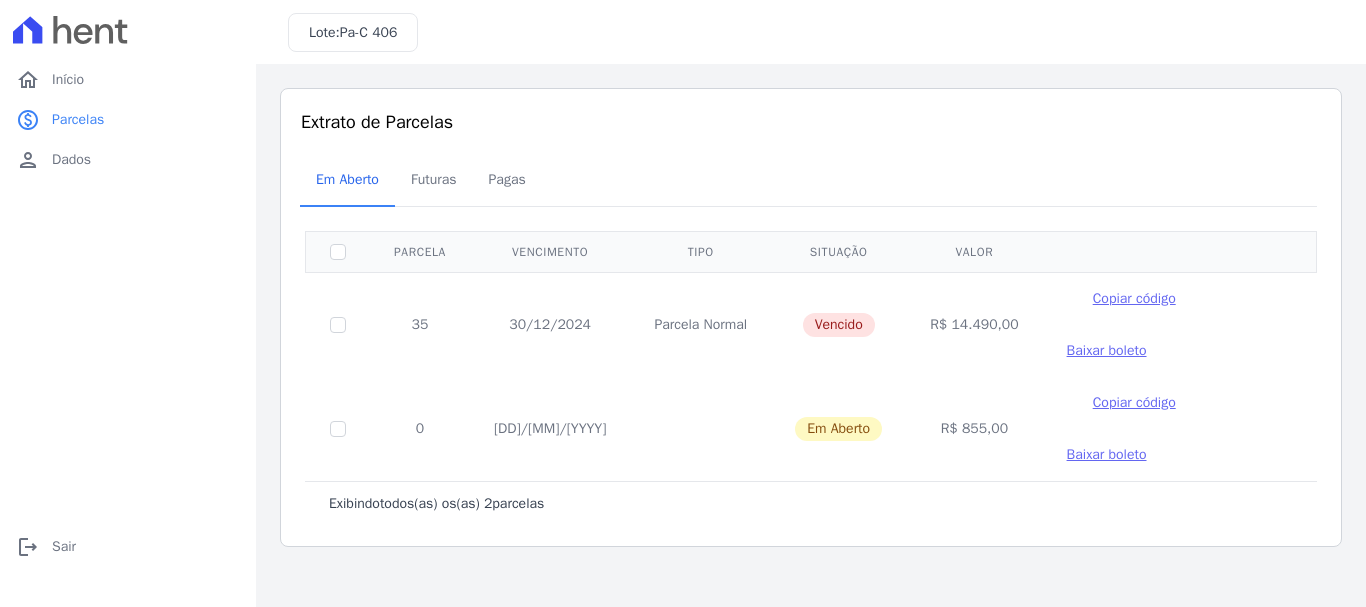 click on "Baixar boleto" at bounding box center [1107, 350] 